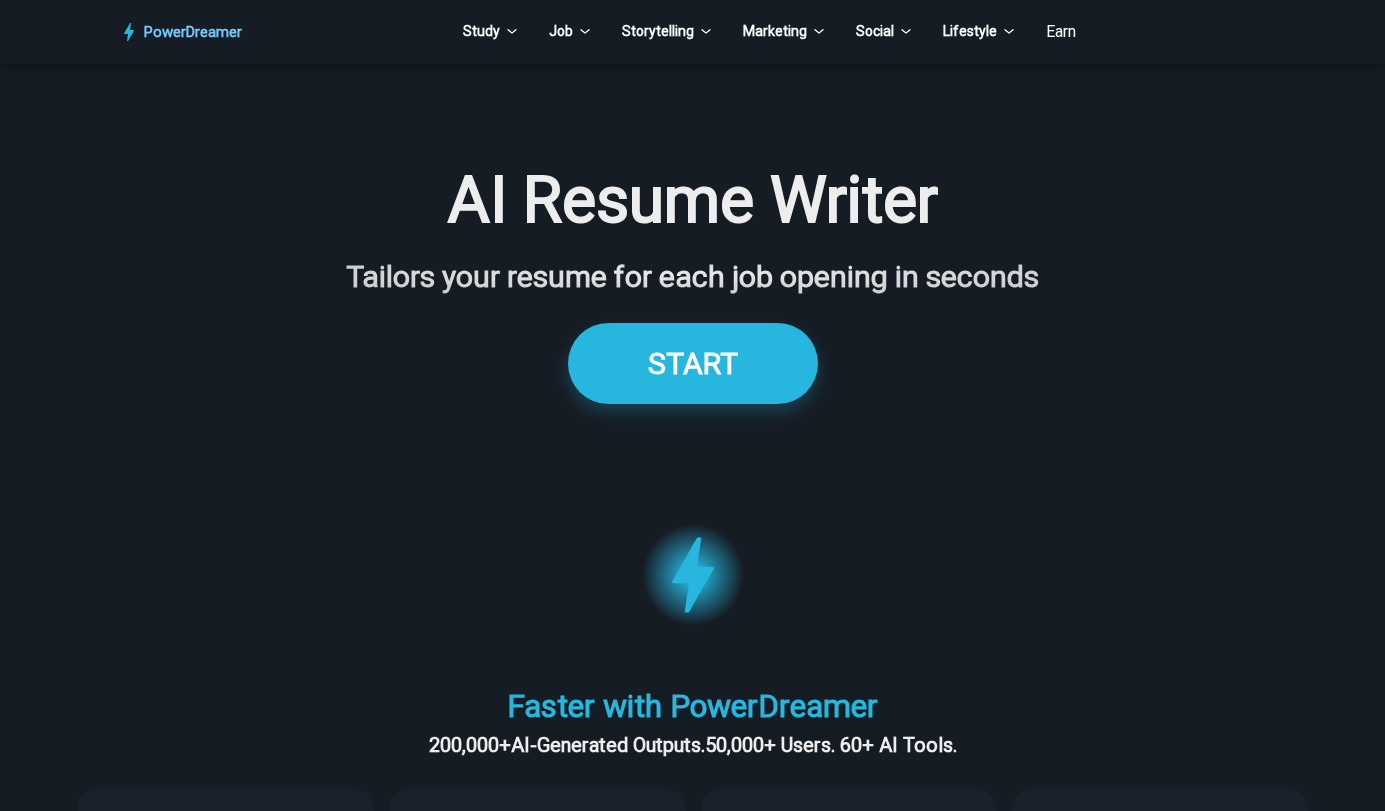 scroll, scrollTop: 0, scrollLeft: 0, axis: both 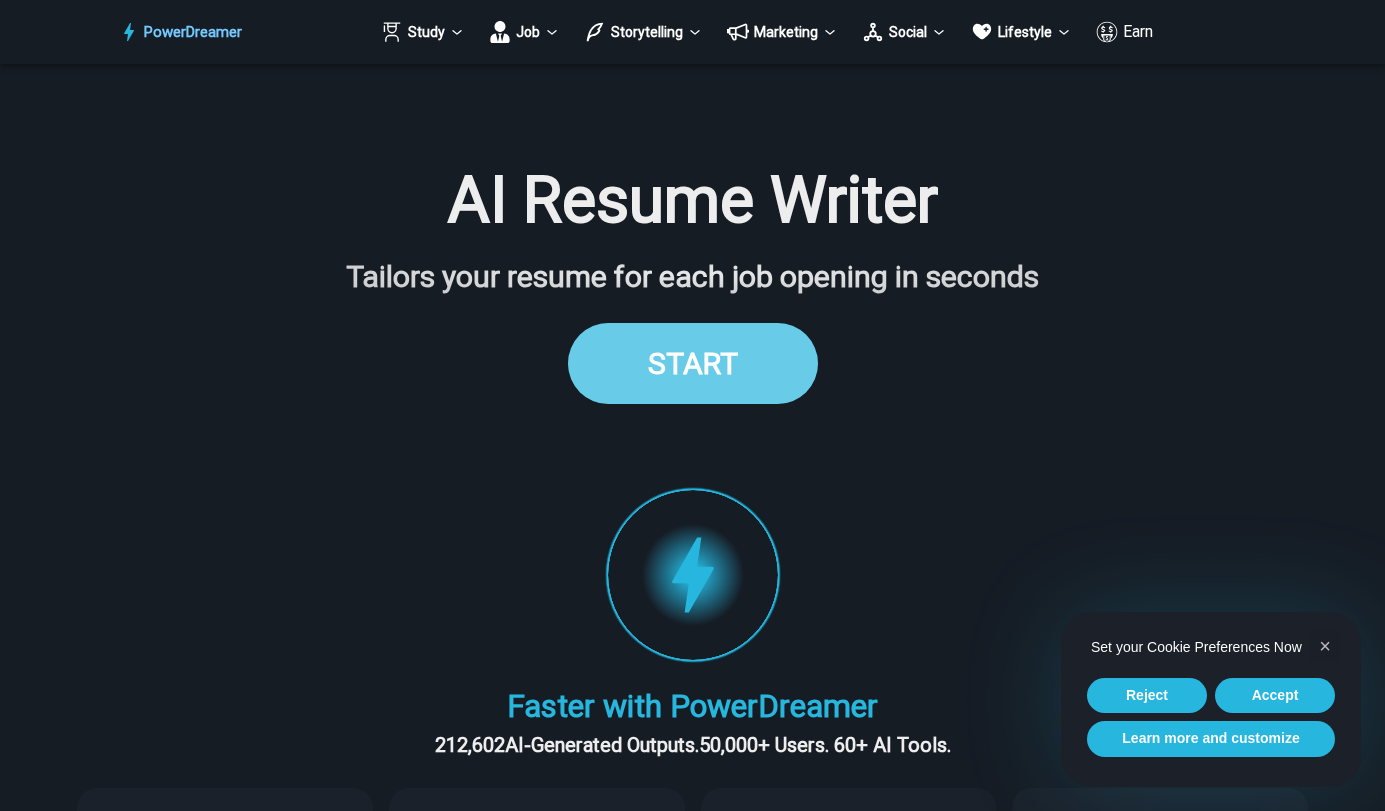 click on "START" at bounding box center (693, 363) 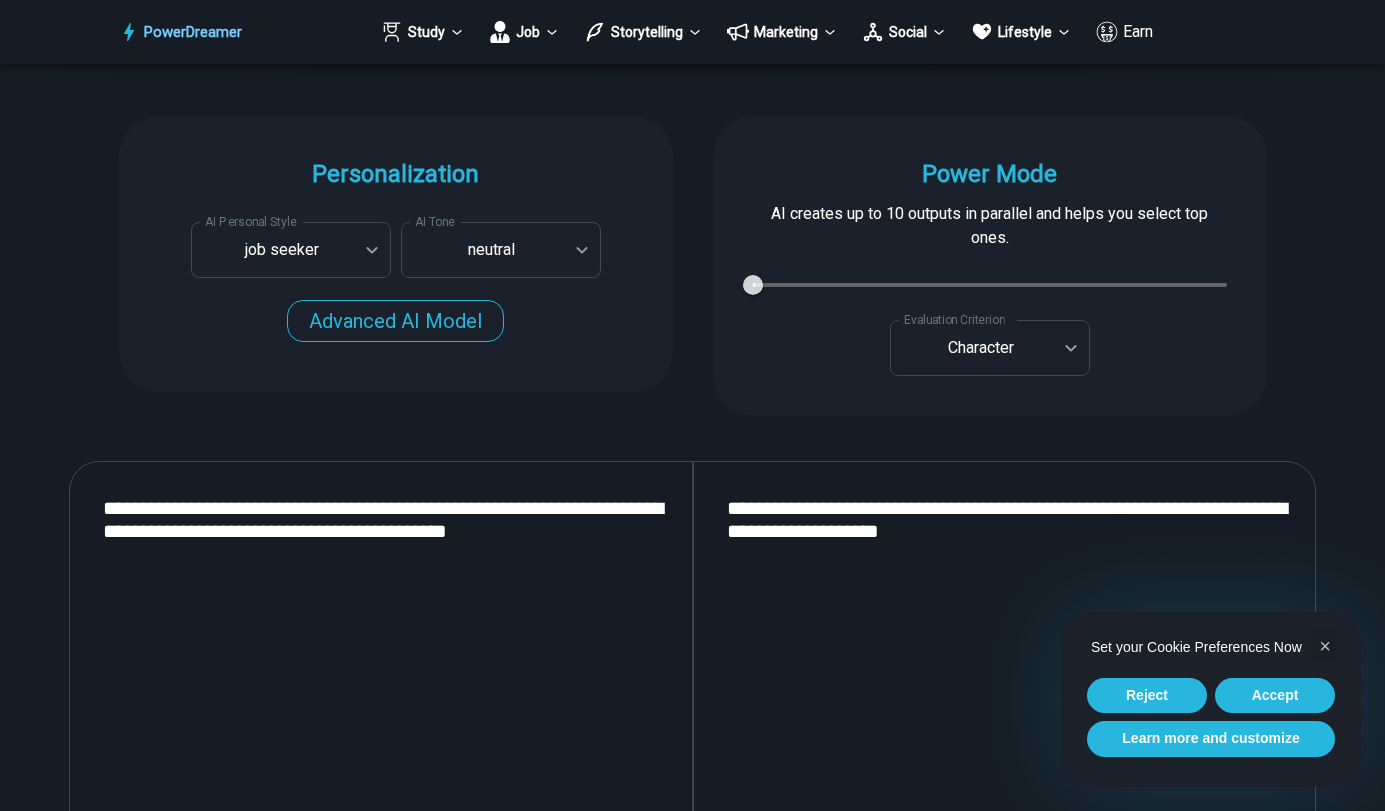 click on "**********" at bounding box center [380, 727] 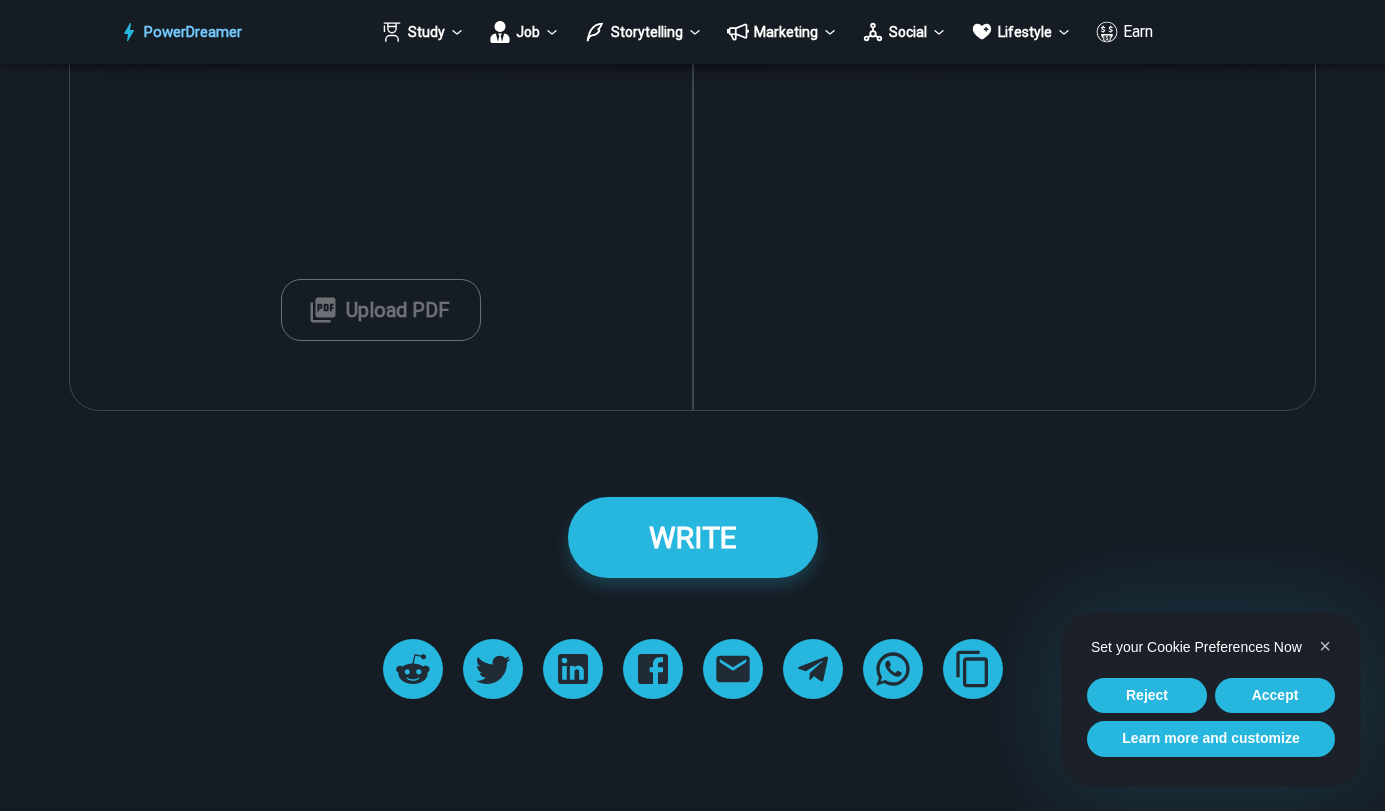 scroll, scrollTop: 2584, scrollLeft: 0, axis: vertical 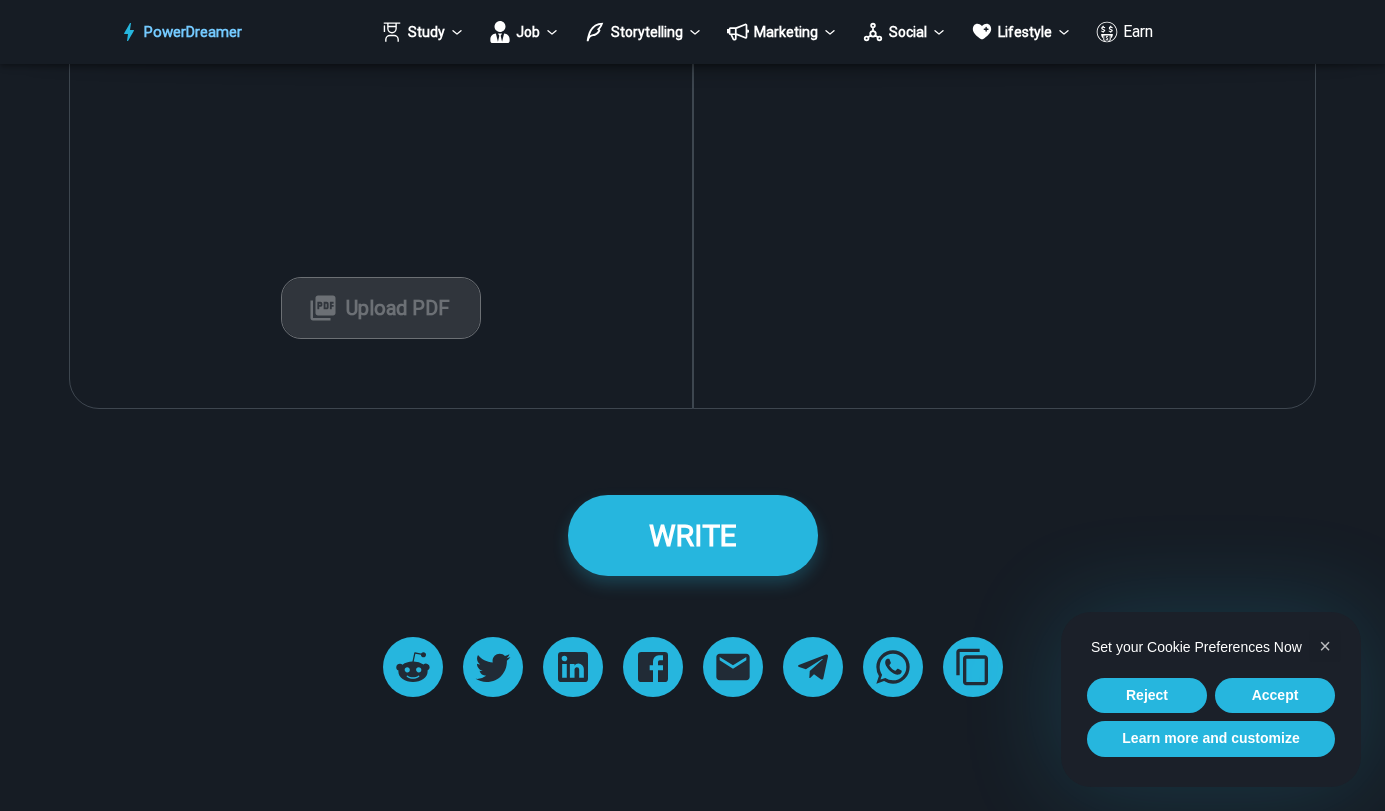click on "Upload PDF" at bounding box center [381, 308] 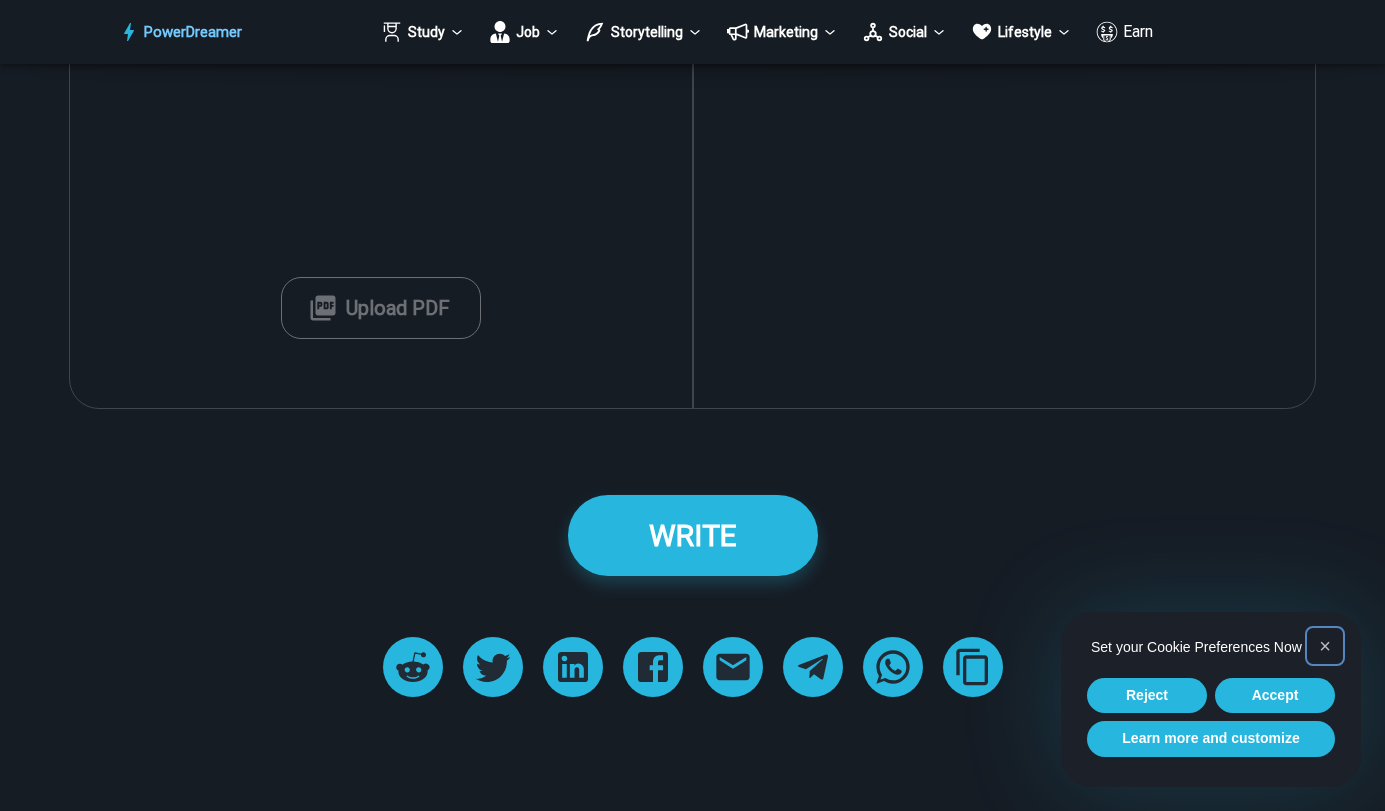 type on "**********" 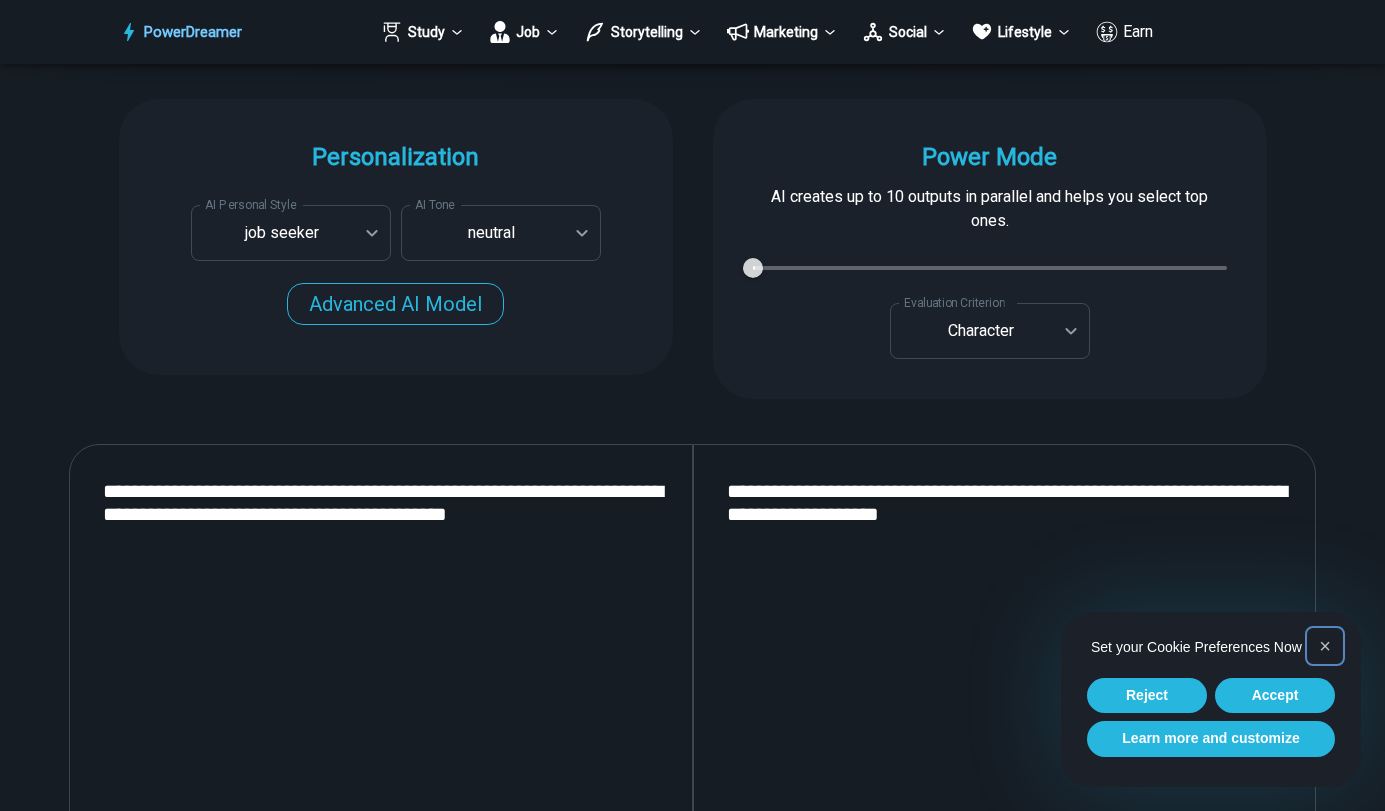 scroll, scrollTop: 2018, scrollLeft: 0, axis: vertical 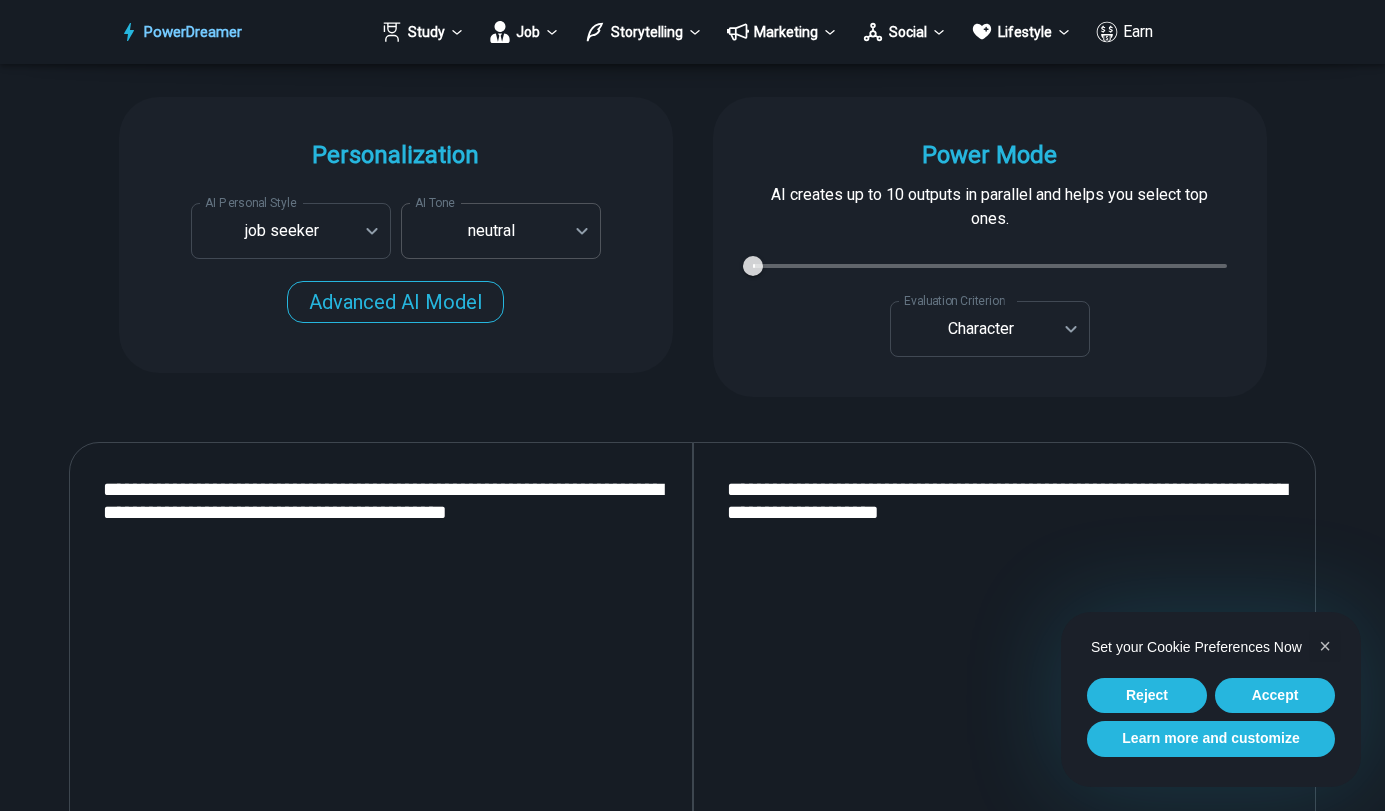 click on "PowerDreamer Study Job Storytelling Marketing Social Lifestyle Earn AI Resume Writer Tailors your resume for each job opening in seconds START Faster with PowerDreamer 212,707  AI-Generated Outputs.  50,000+ Users. 60+ AI Tools. PowerDreamer saved me a ton of stress and even more time. Highly recommend. Bailey Vogt is a writer and producer with experience at Morning Rush, Arizona PBS, Metro Weekly and The Washington Times I received a job offer today that your awesome website helped me get. Thank you! I will be singing your praises. Matt S. signed up to PowerDreamer November 30th 2023 and received his job offer February 1st 2024 Absolutely love this program!! I'm usually hesitant to pay for anything without being able to try it for free first. However, I was desperate to get resume writing help and this program far exceeded my expectations! I have been telling anyone I know looking for a job to try it. Maura Duffy Tyler D., Product Manager in E-Commerce Kyle Kimball Alix Harvey Jess B. Personalization AI Tone" at bounding box center [692, 2905] 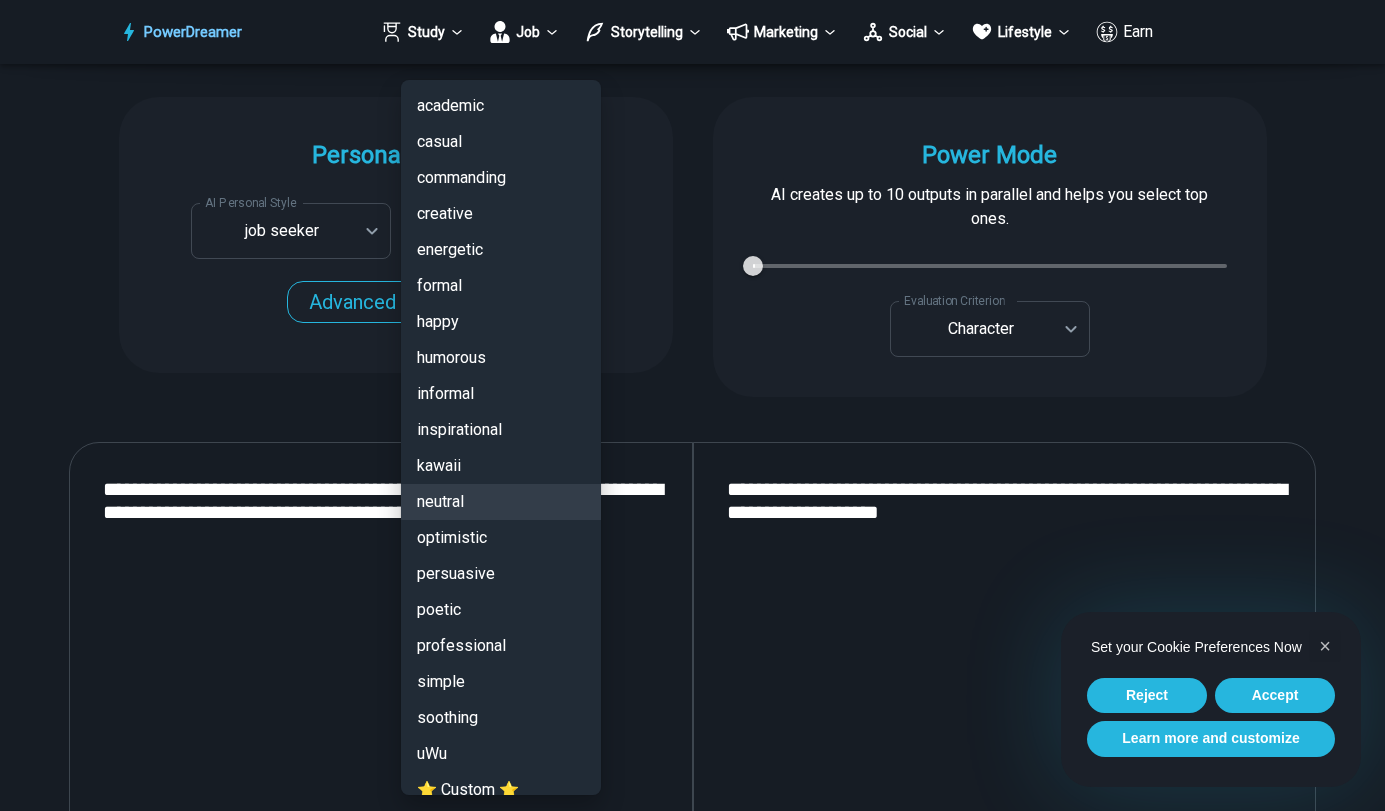 scroll, scrollTop: 21, scrollLeft: 0, axis: vertical 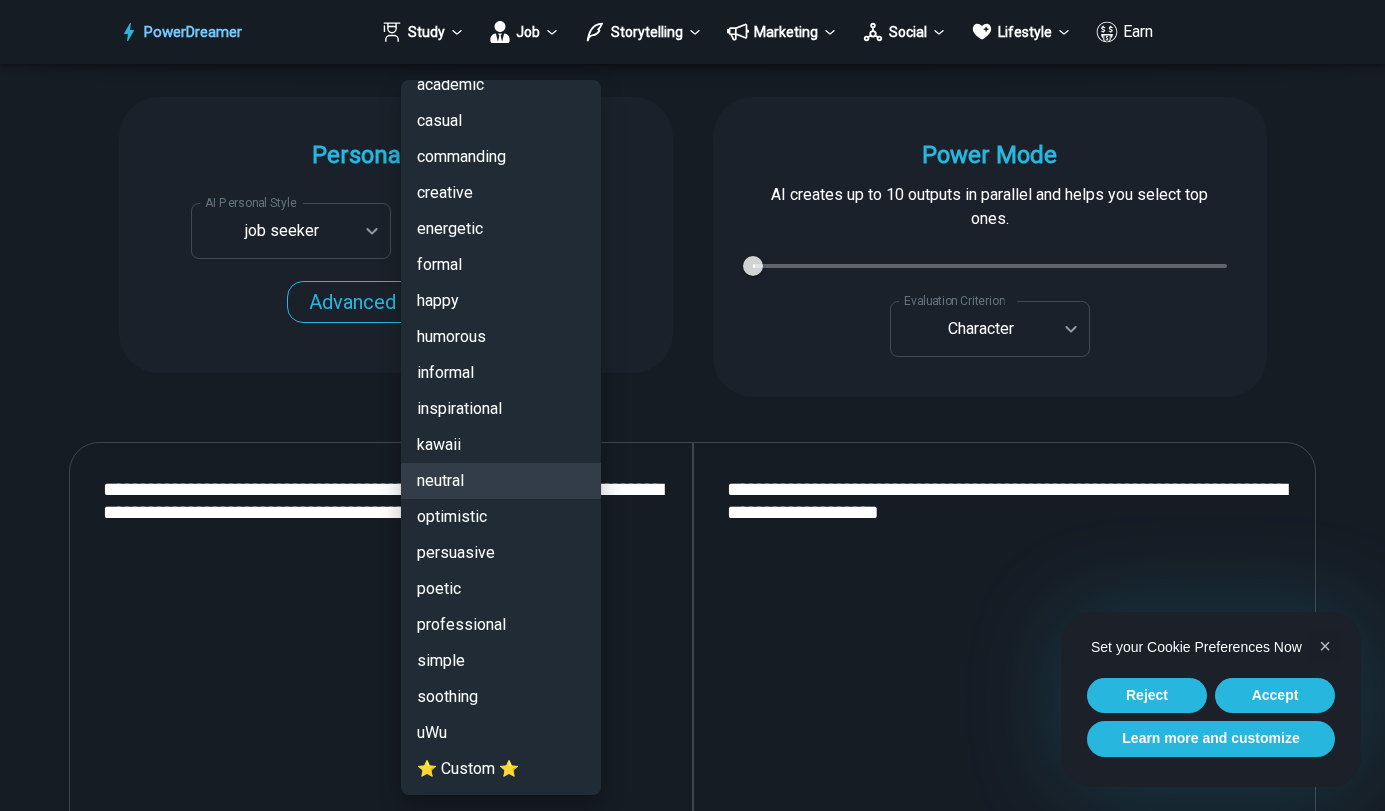 click at bounding box center (692, 405) 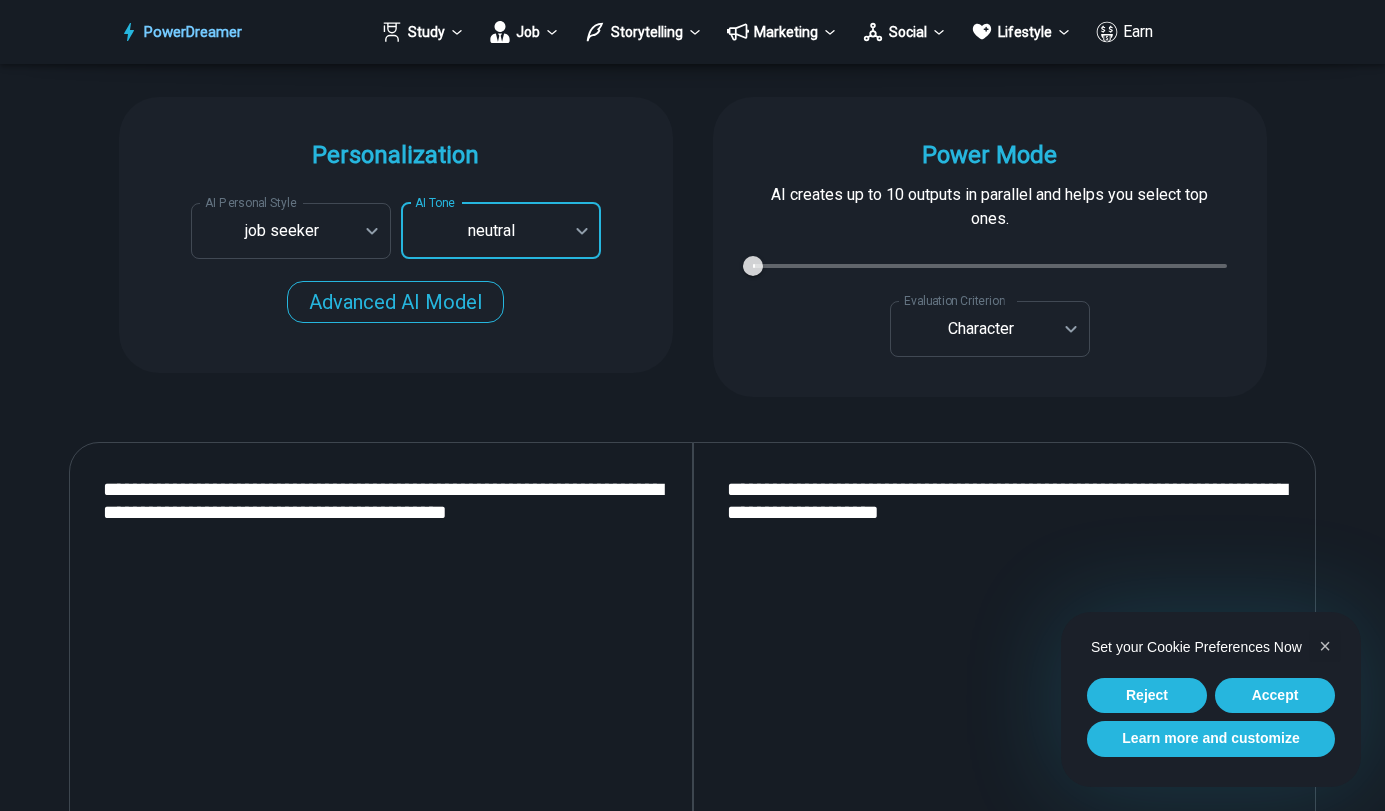 click on "**********" at bounding box center (1004, 708) 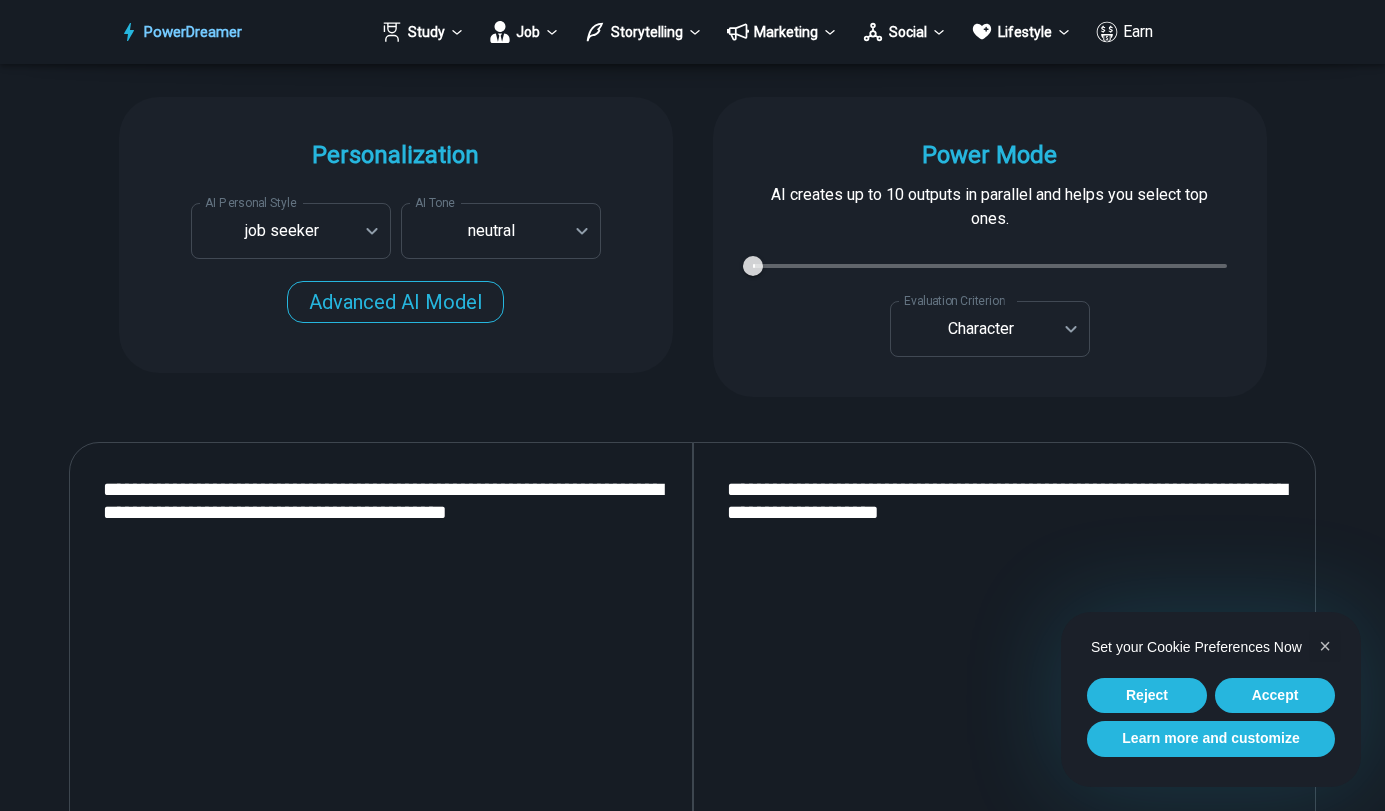 click on "**********" at bounding box center (1004, 708) 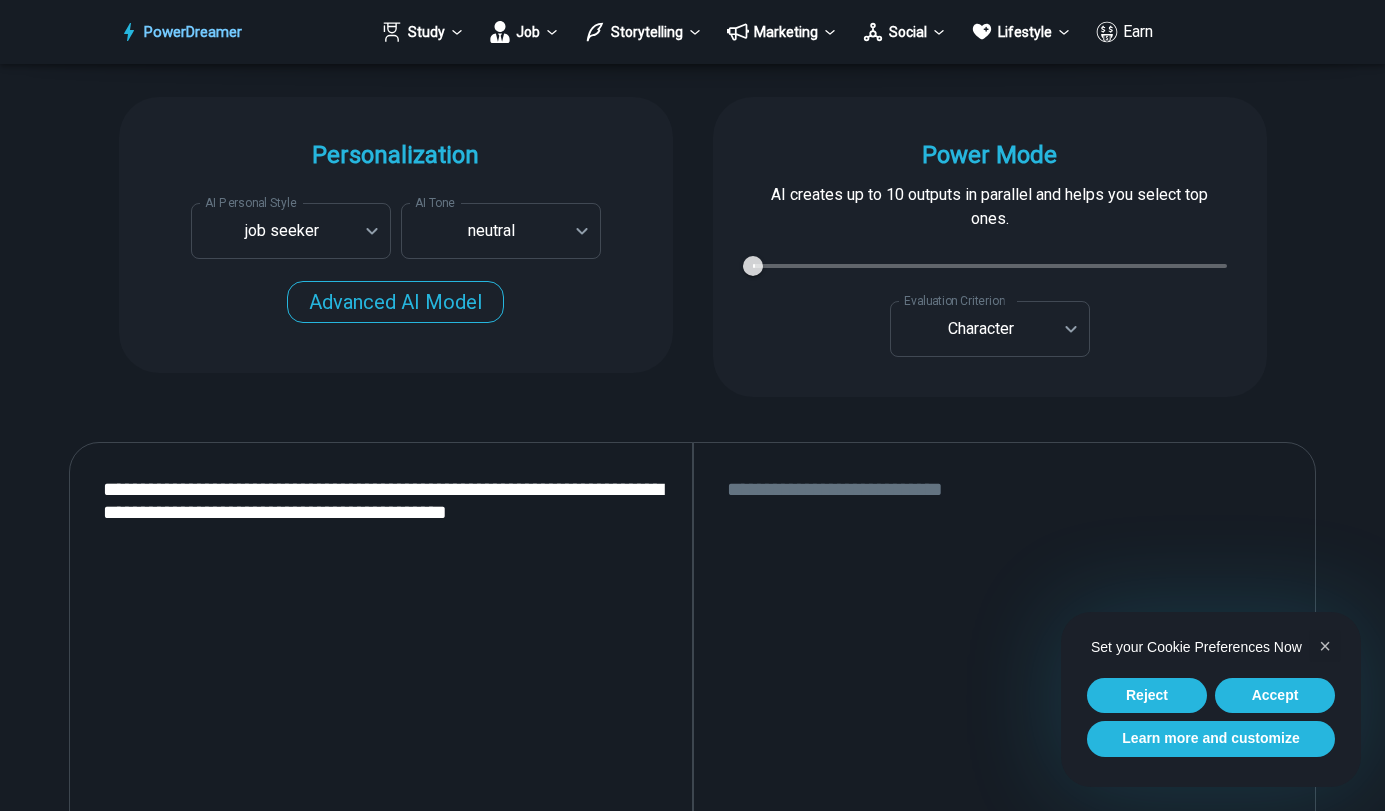 click at bounding box center (1004, 708) 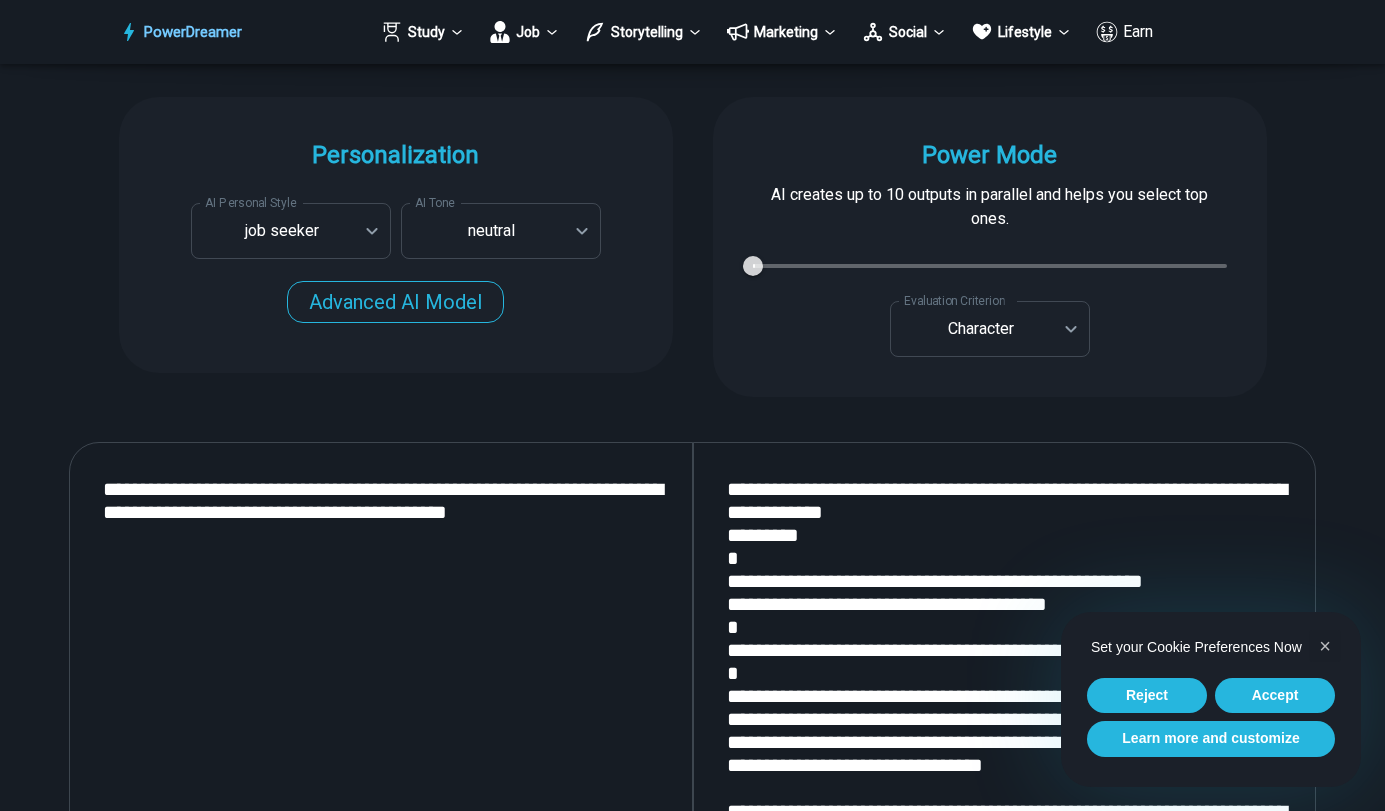 scroll, scrollTop: 2165, scrollLeft: 0, axis: vertical 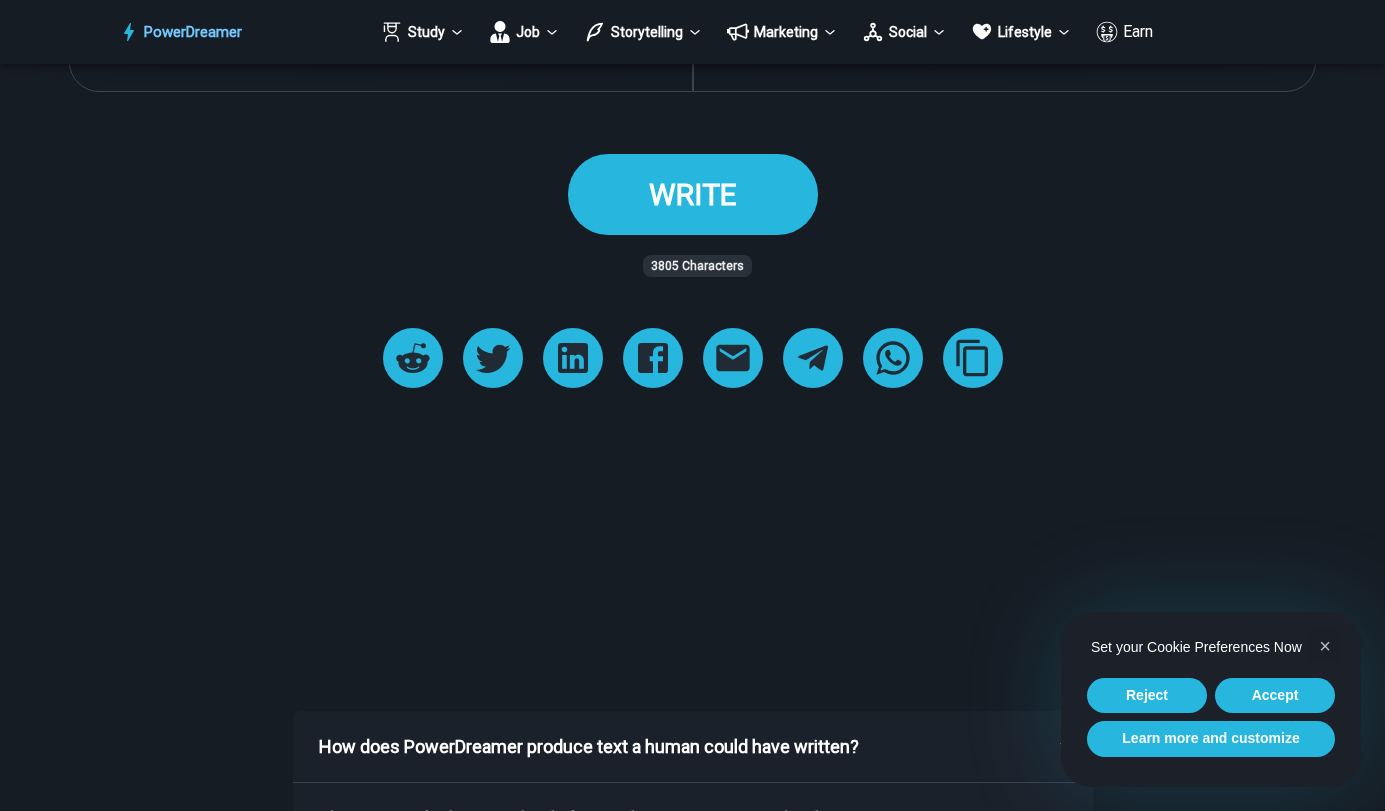 type on "**********" 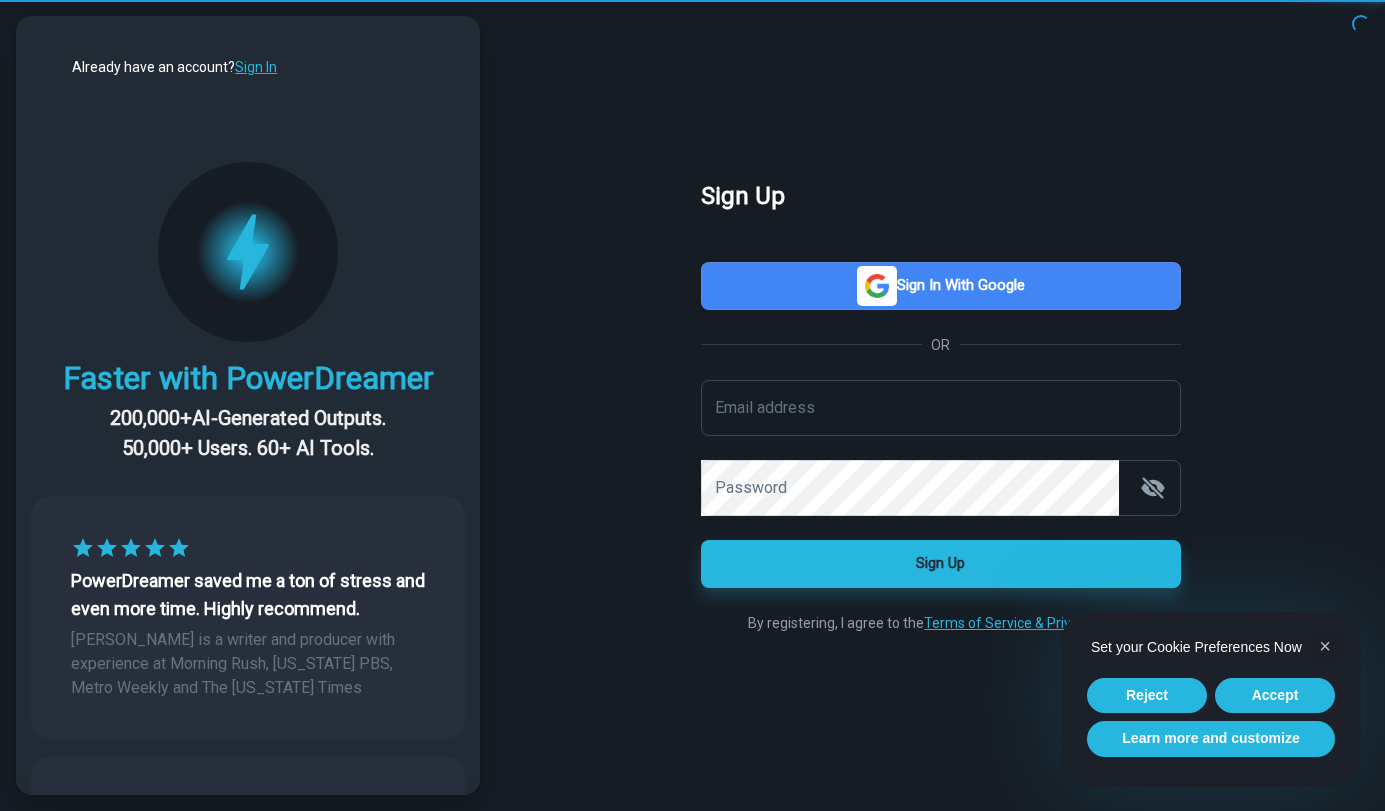 scroll, scrollTop: 0, scrollLeft: 0, axis: both 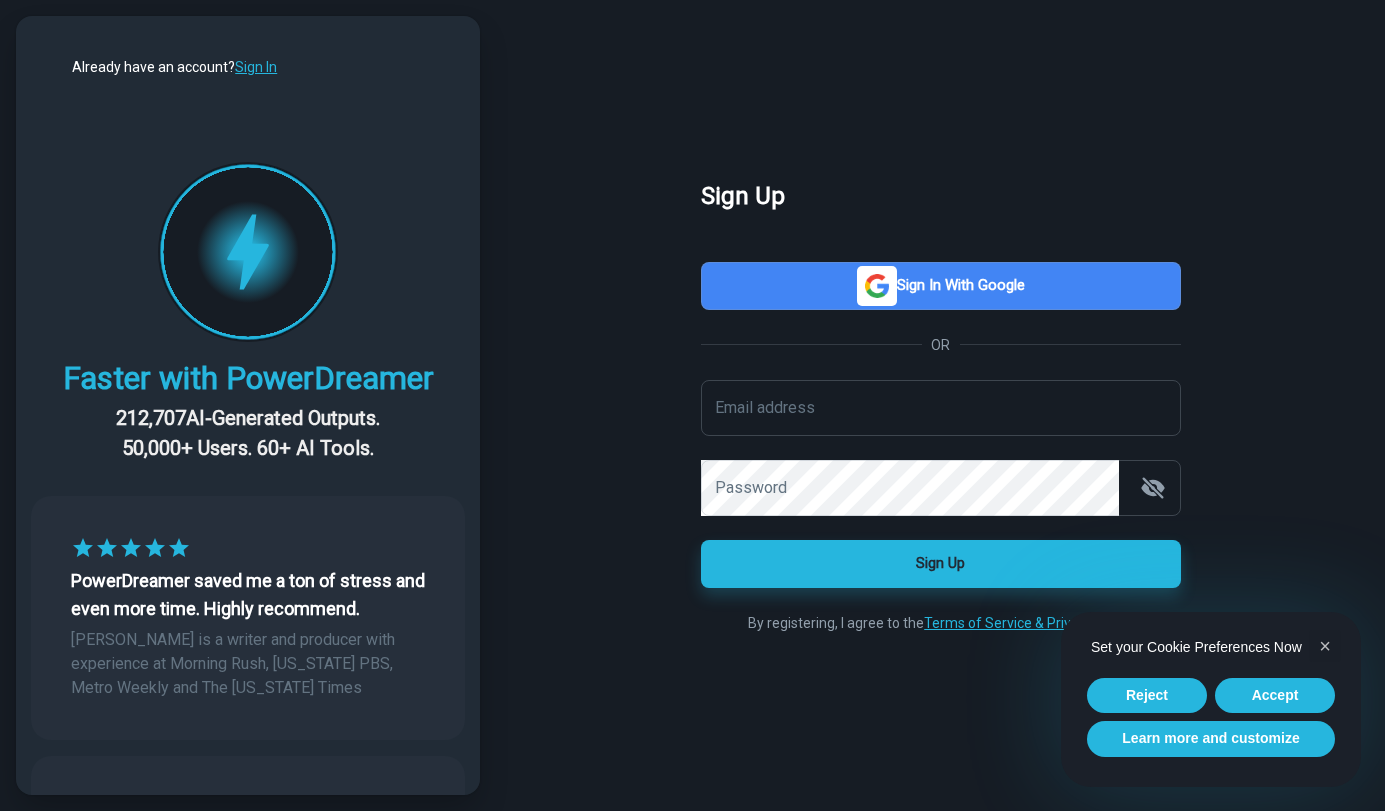 click on "Sign in with Google" at bounding box center [941, 286] 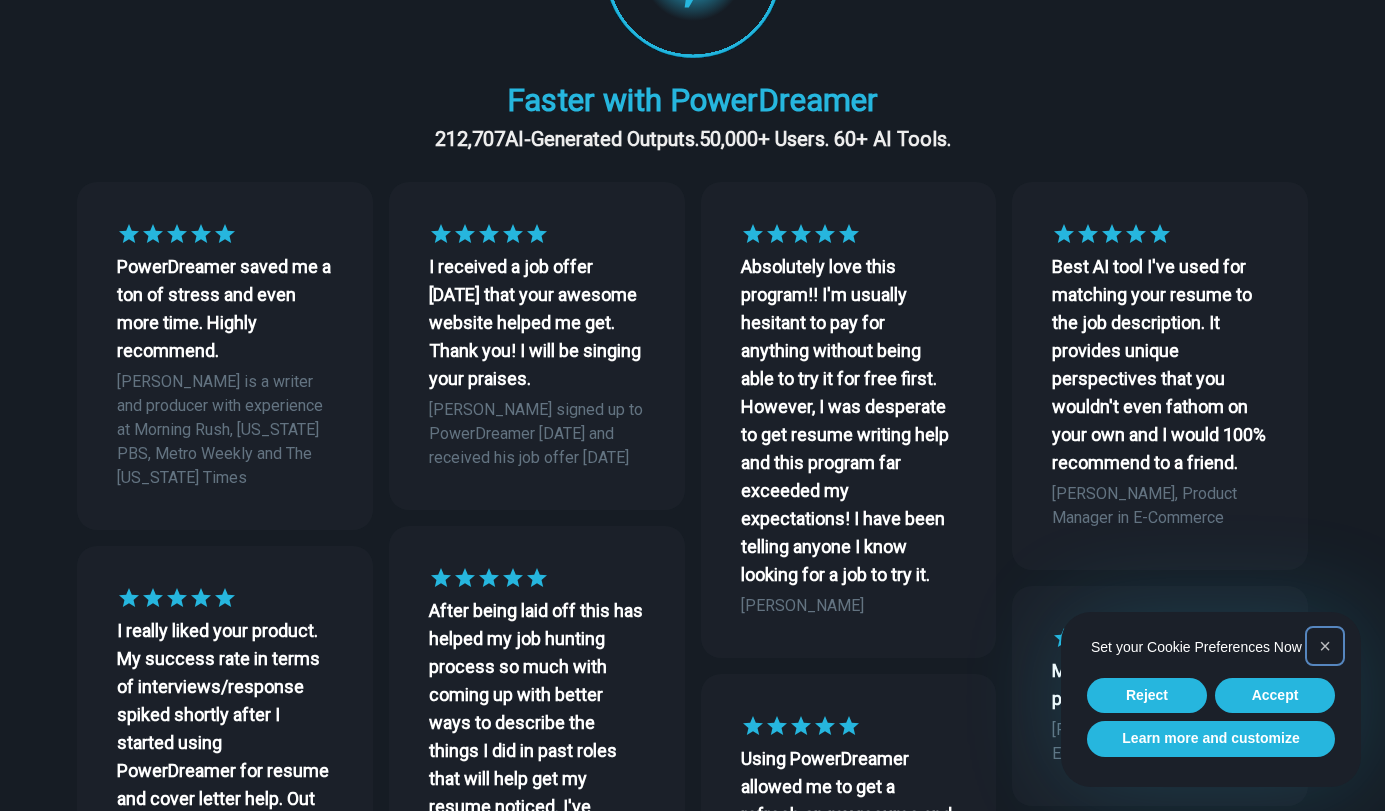 scroll, scrollTop: 1018, scrollLeft: 0, axis: vertical 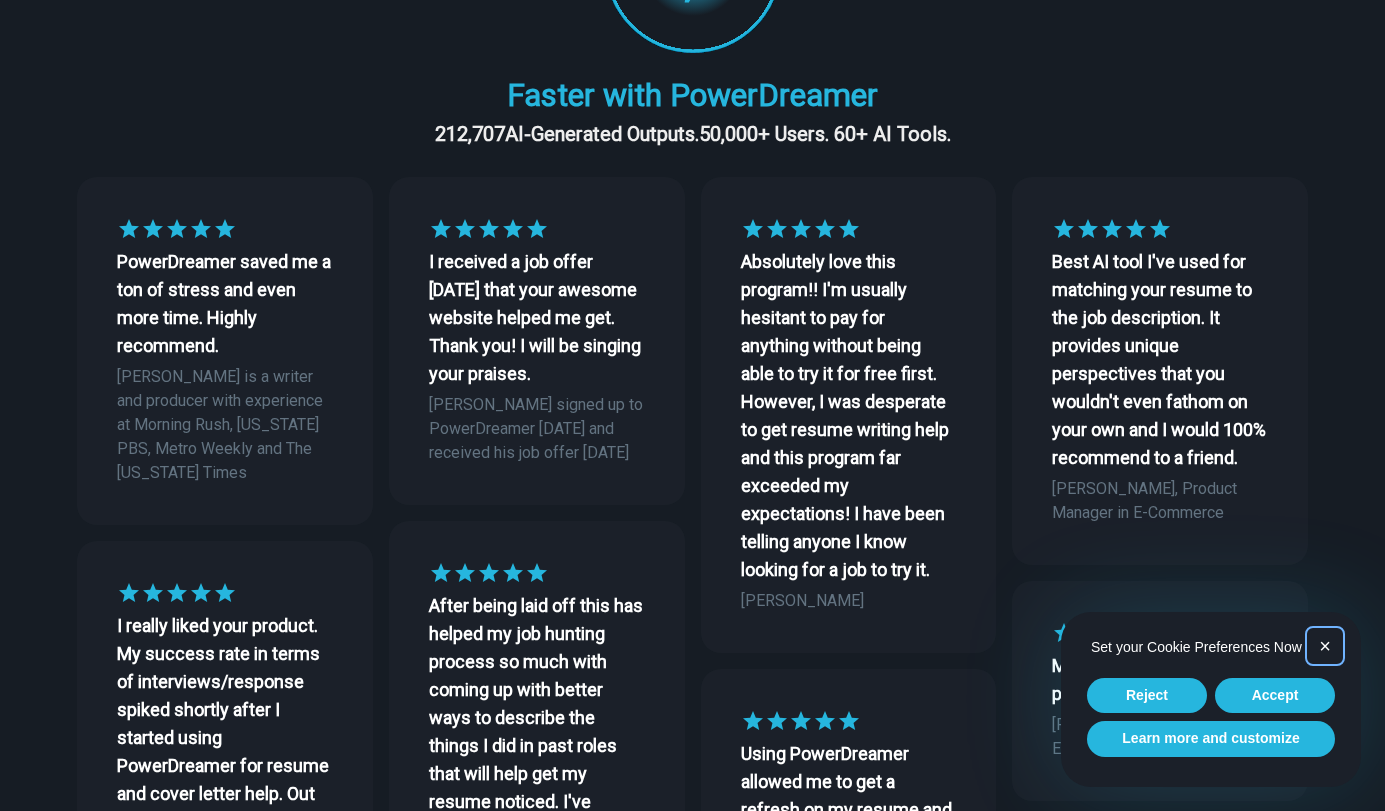 click on "×" at bounding box center [1325, 646] 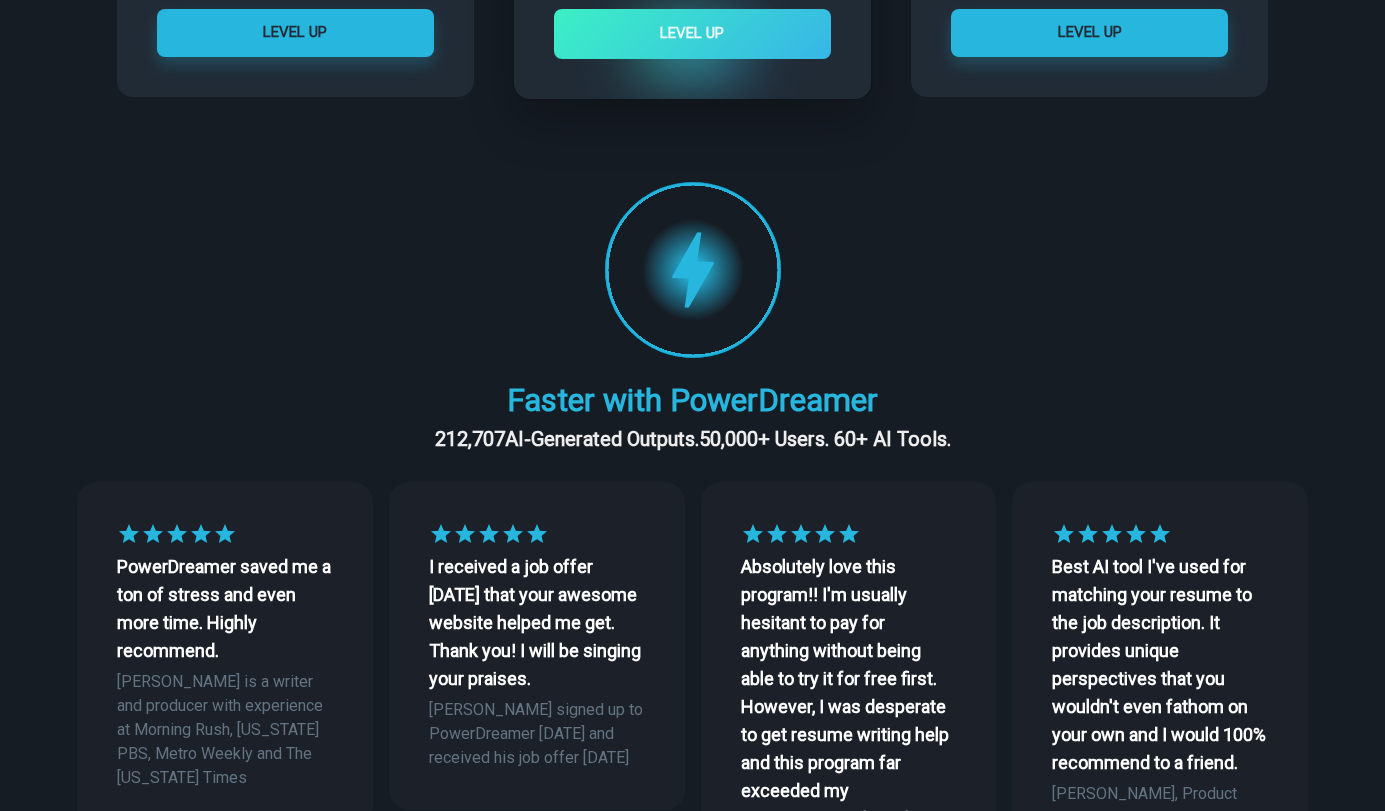 scroll, scrollTop: 0, scrollLeft: 0, axis: both 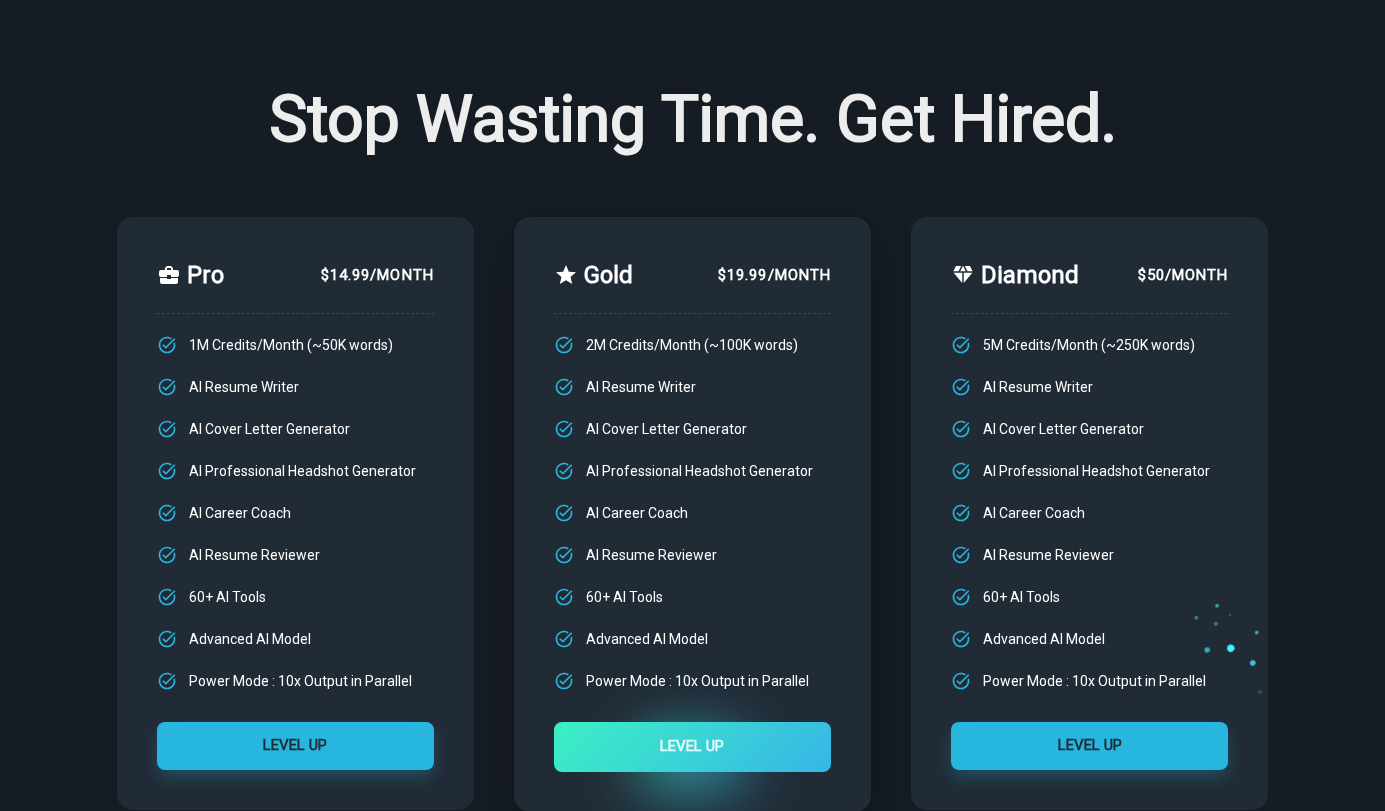 click on "AI Resume Writer" at bounding box center [295, 387] 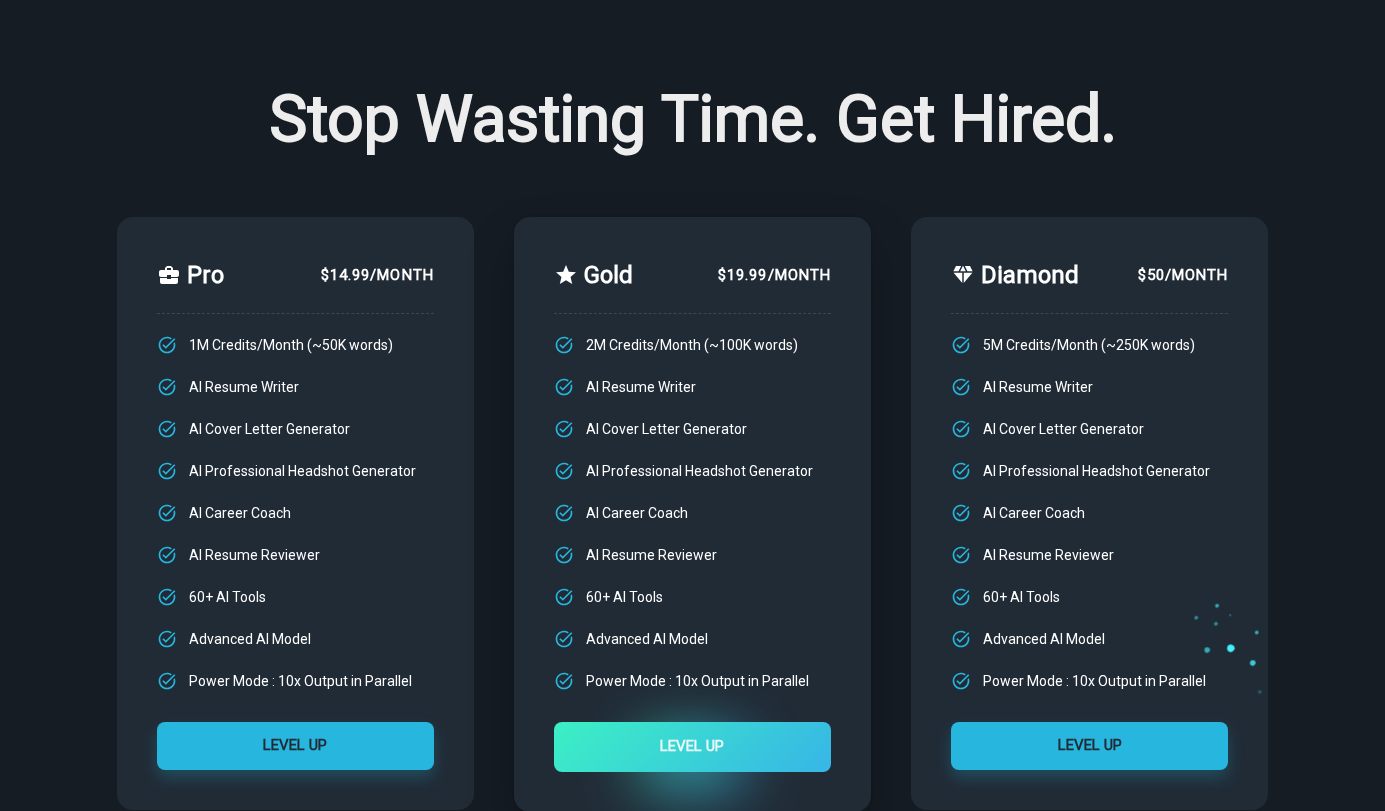 click on "Pro $14.99/month" at bounding box center [295, 275] 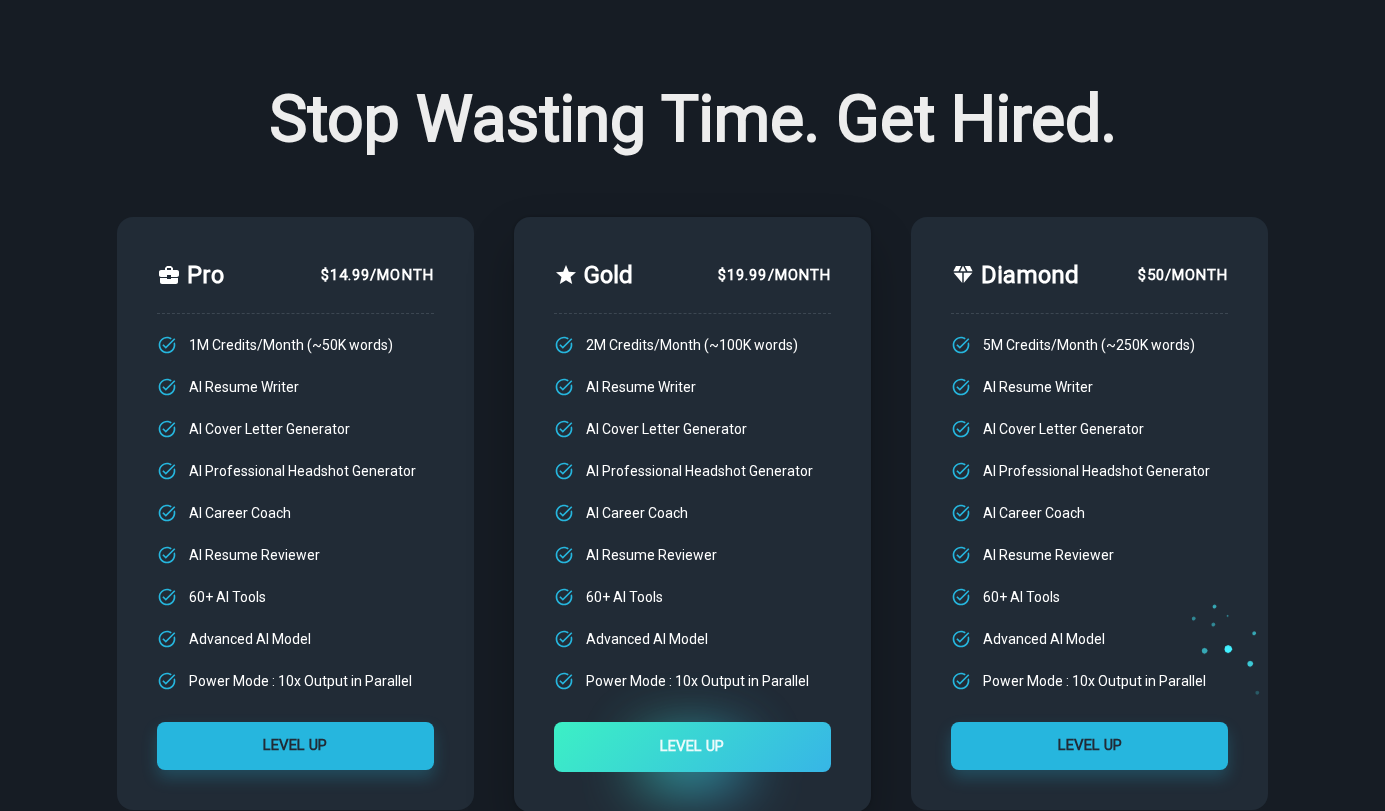 click on "Gold $19.99/month" at bounding box center (692, 275) 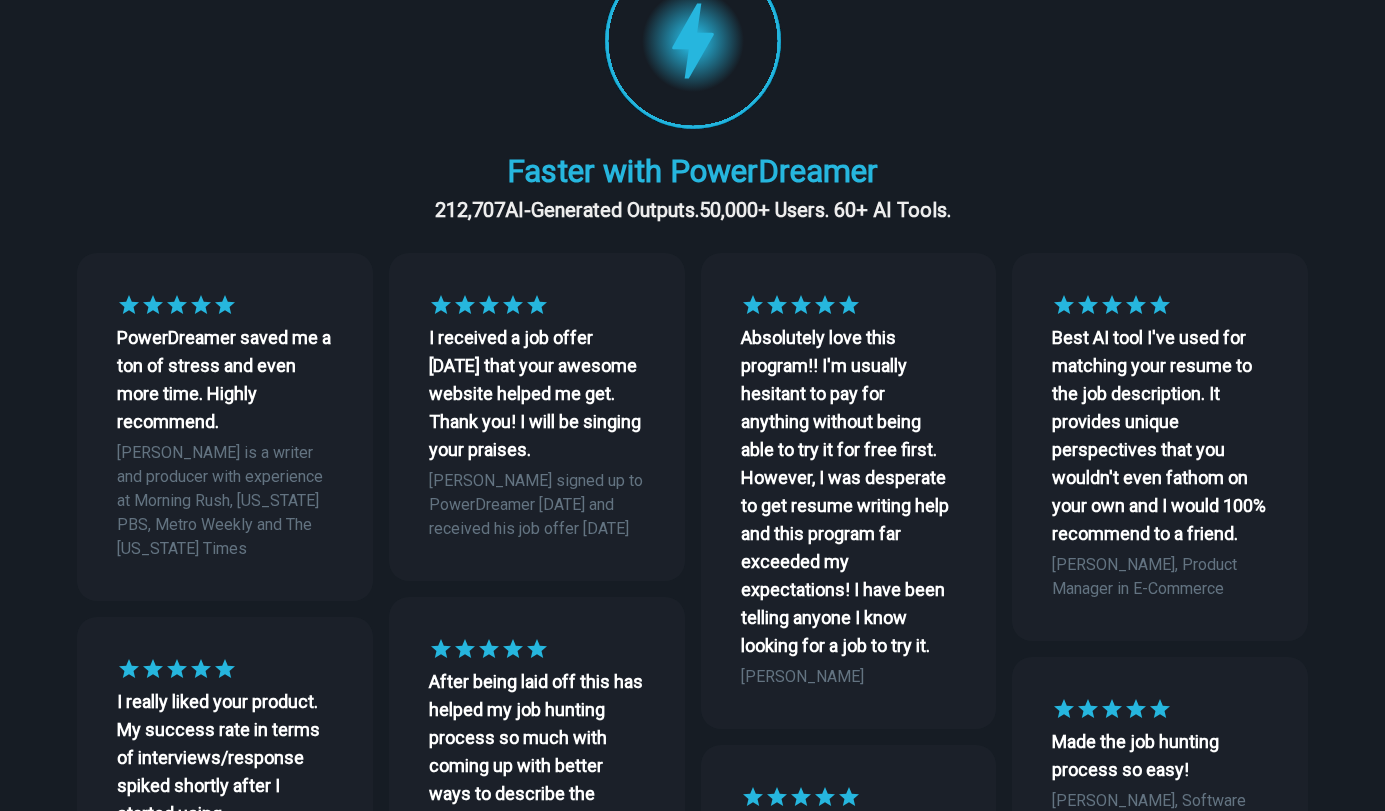 scroll, scrollTop: 965, scrollLeft: 0, axis: vertical 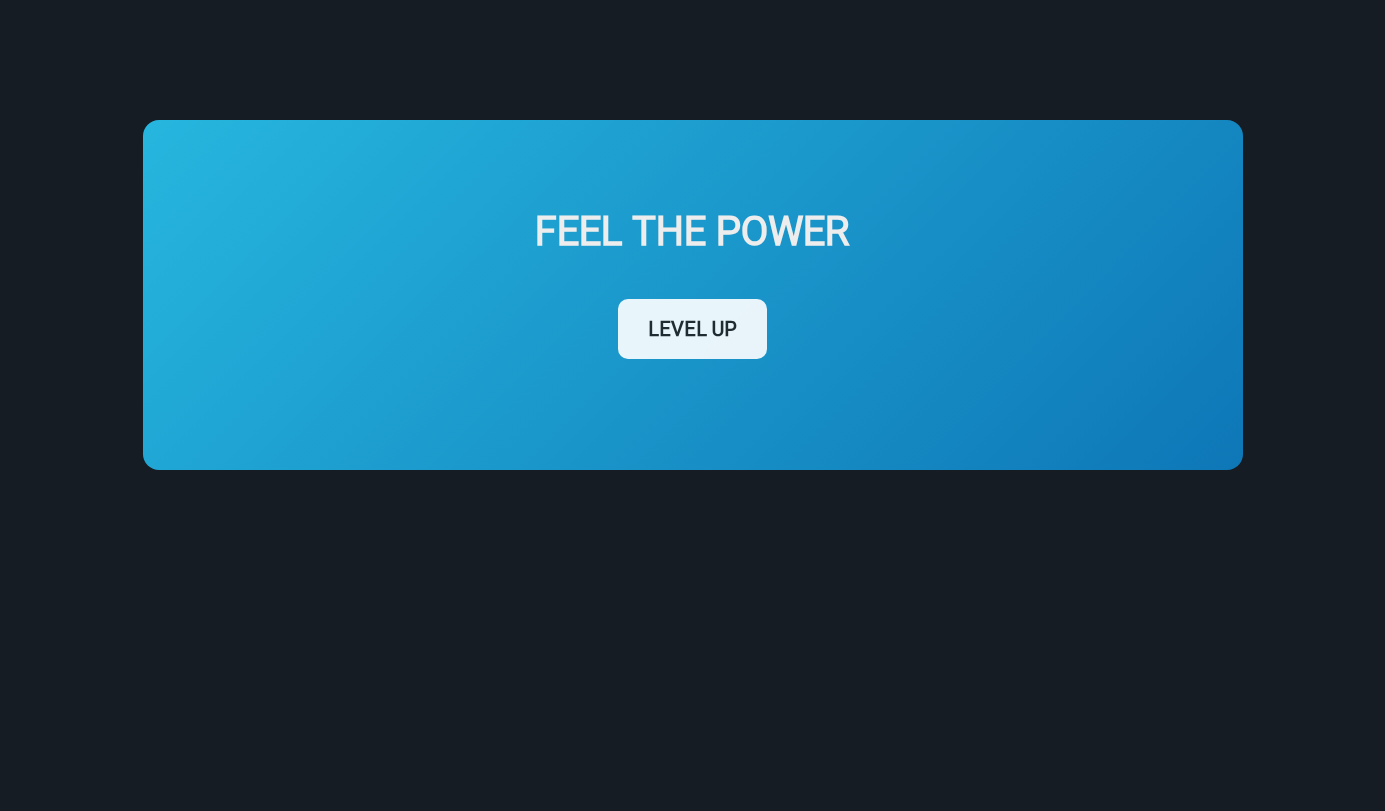 click on "LEVEL UP" at bounding box center [692, 329] 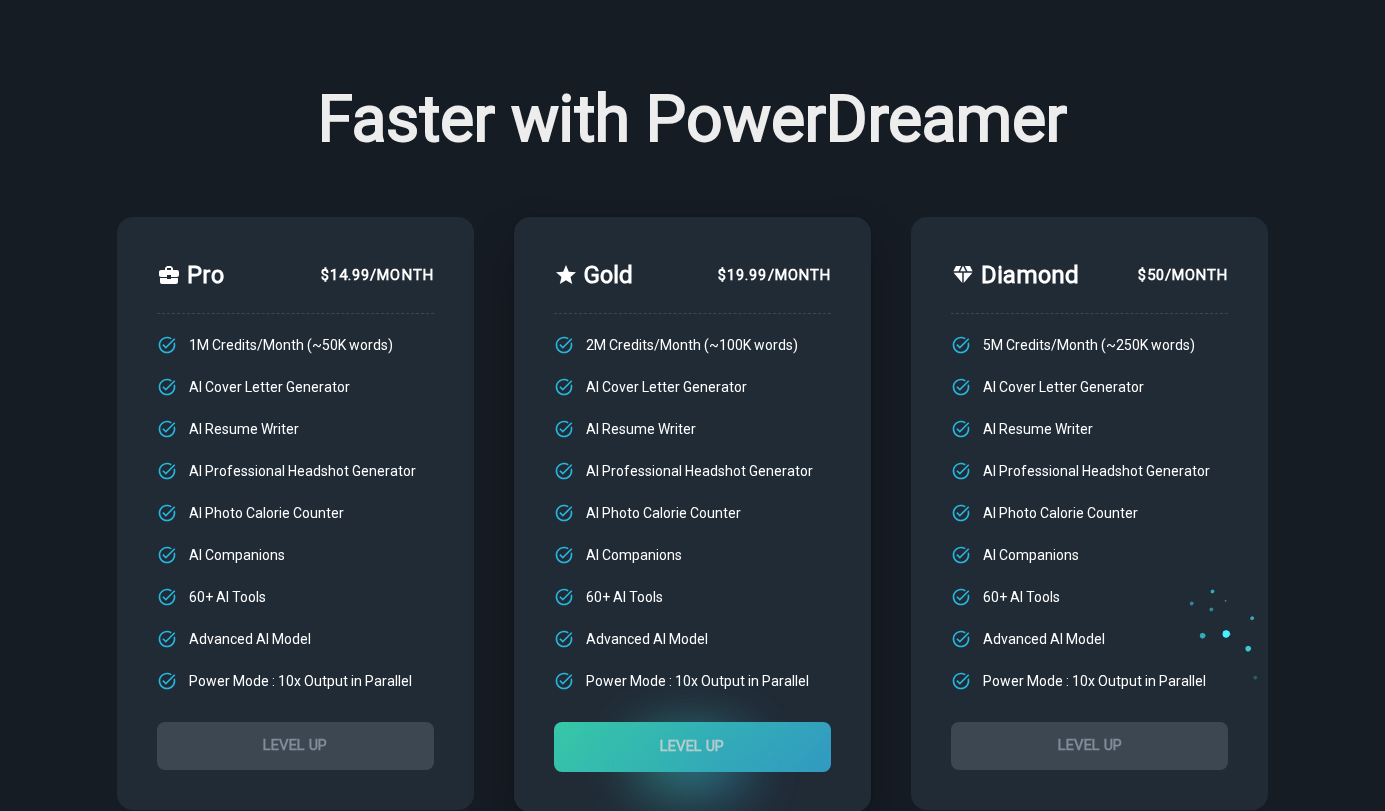 scroll, scrollTop: 4314, scrollLeft: 0, axis: vertical 